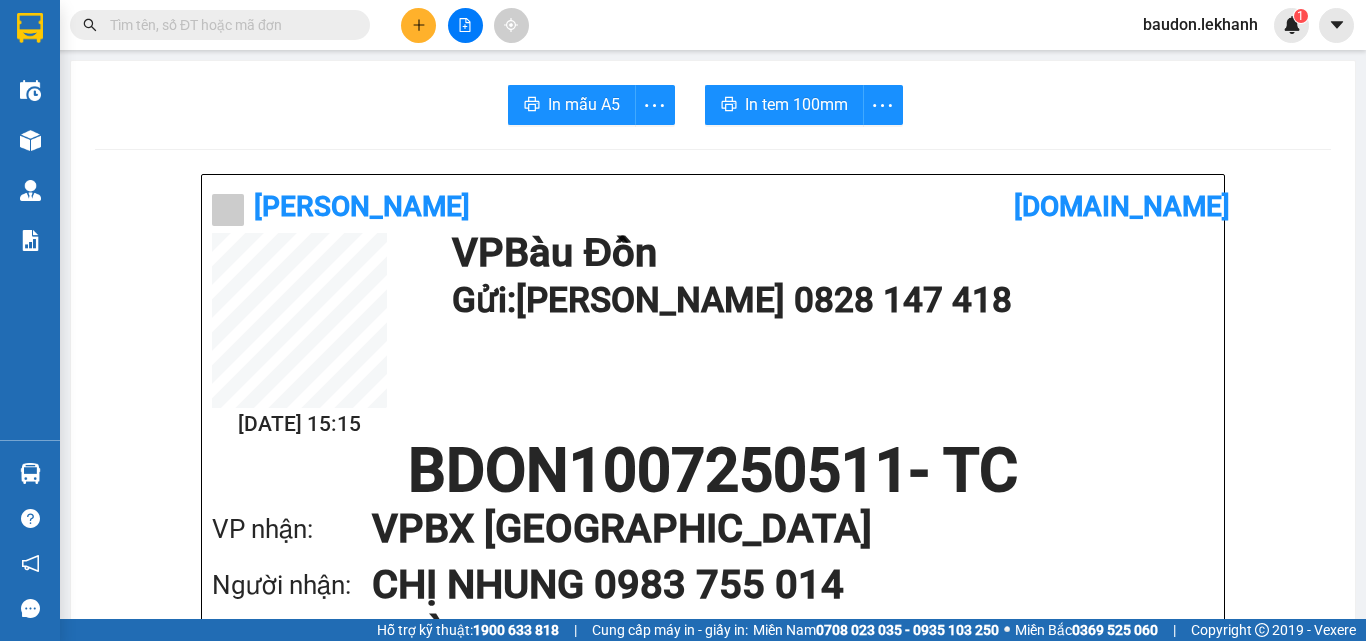 scroll, scrollTop: 0, scrollLeft: 0, axis: both 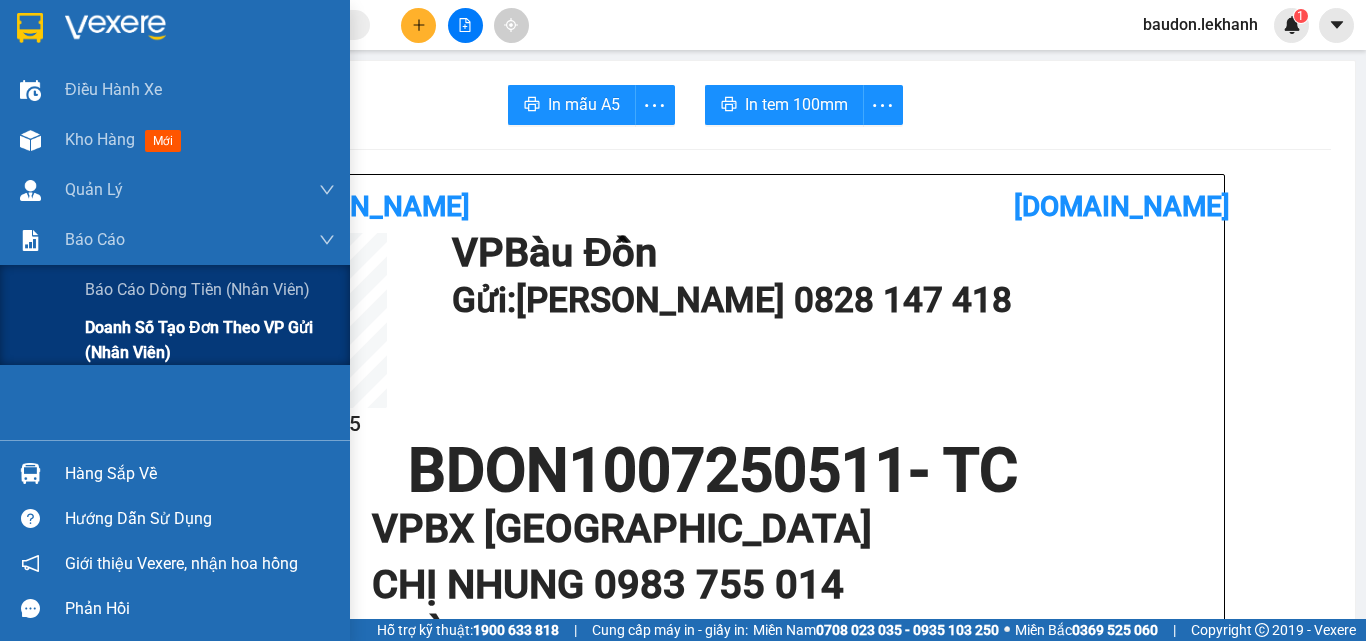 click on "Doanh số tạo đơn theo VP gửi (nhân viên)" at bounding box center [210, 340] 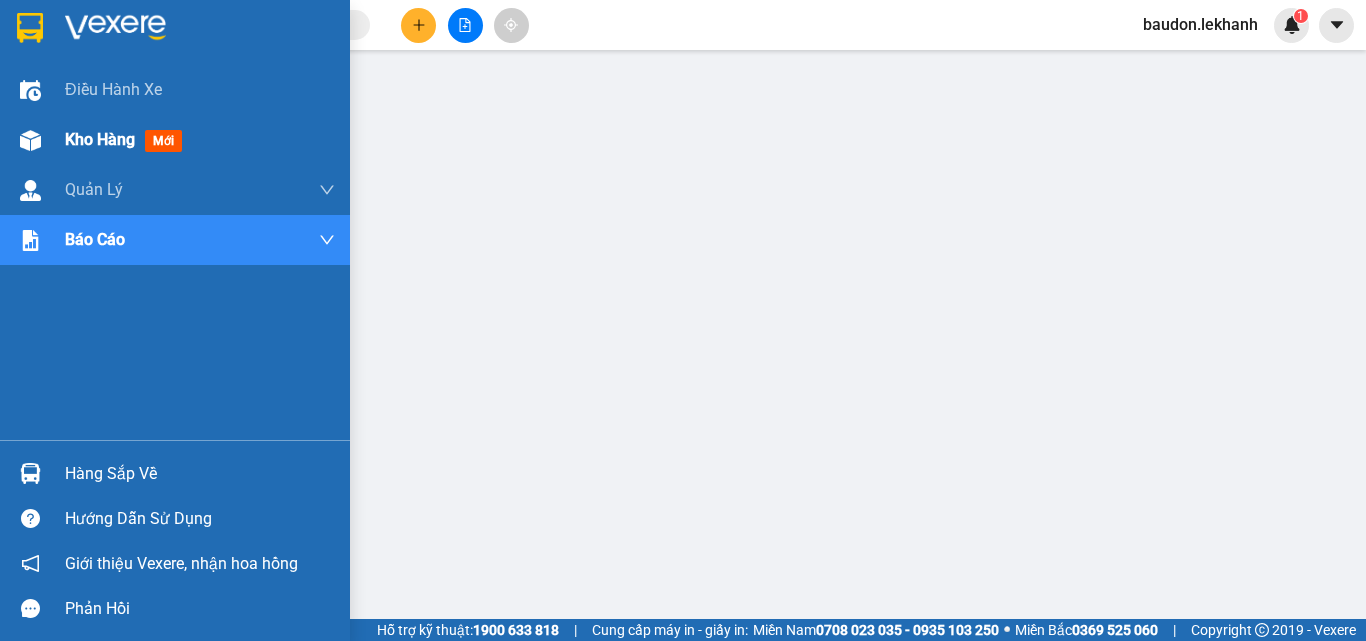 click on "Kho hàng" at bounding box center [100, 139] 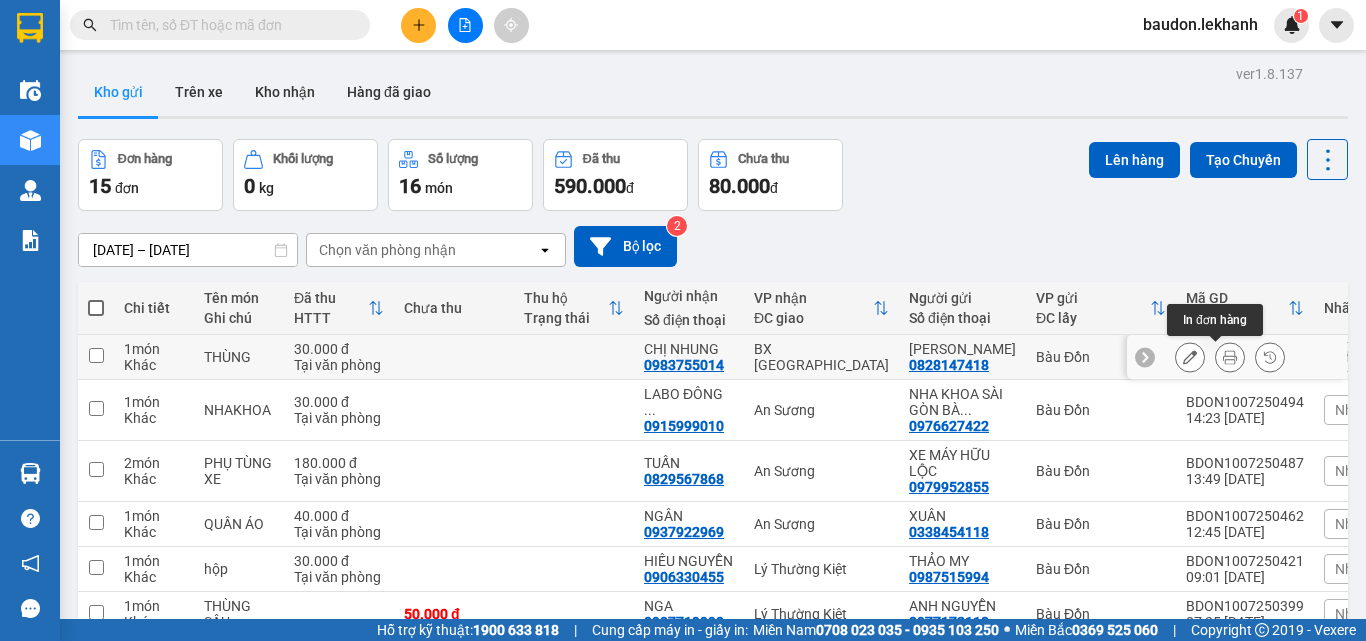 click 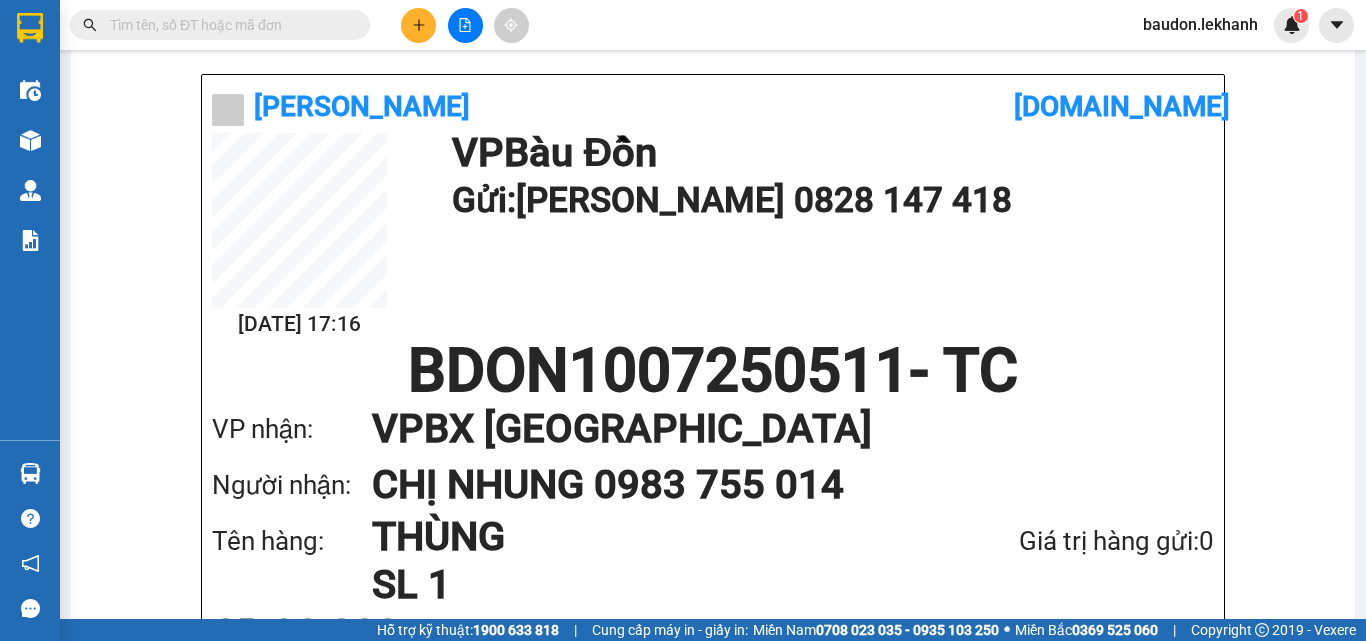 scroll, scrollTop: 200, scrollLeft: 0, axis: vertical 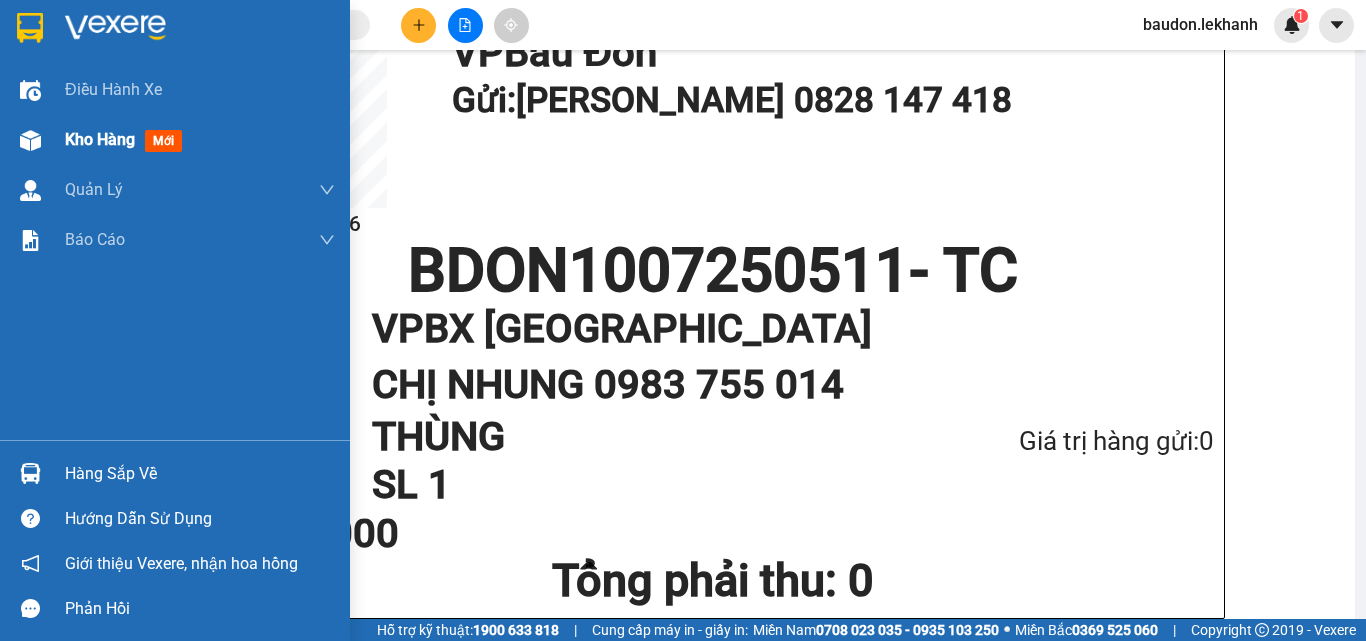 click on "Kho hàng" at bounding box center (100, 139) 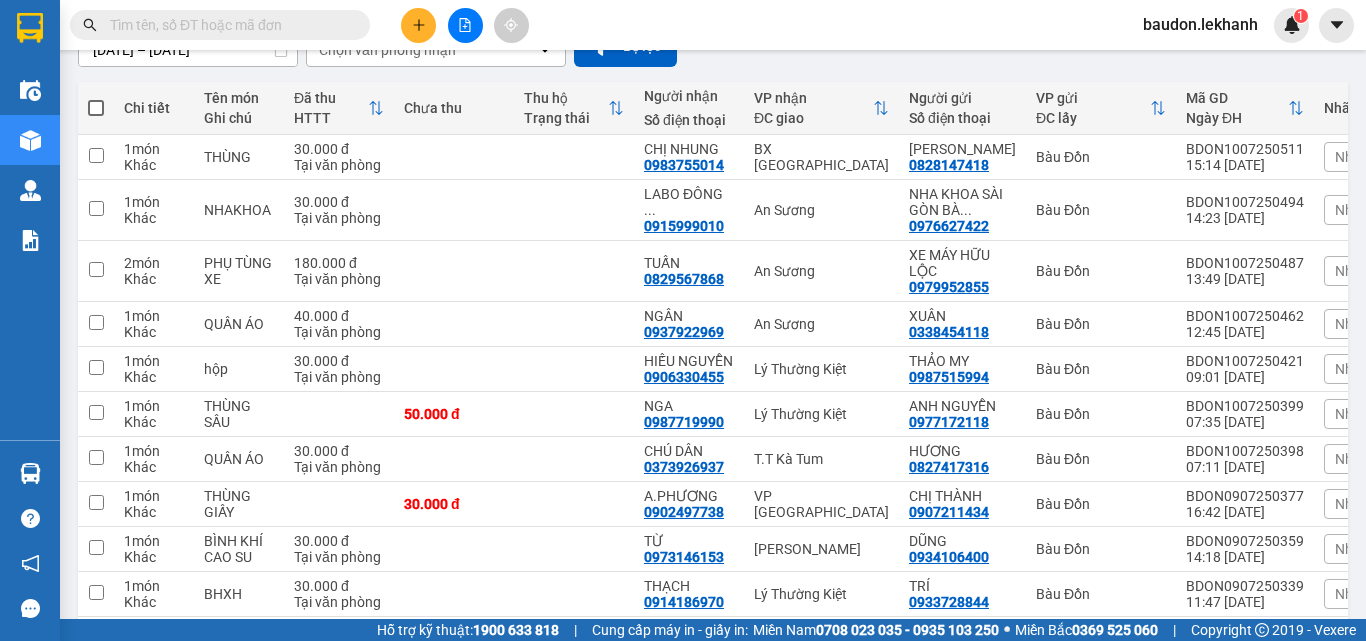 click at bounding box center [228, 25] 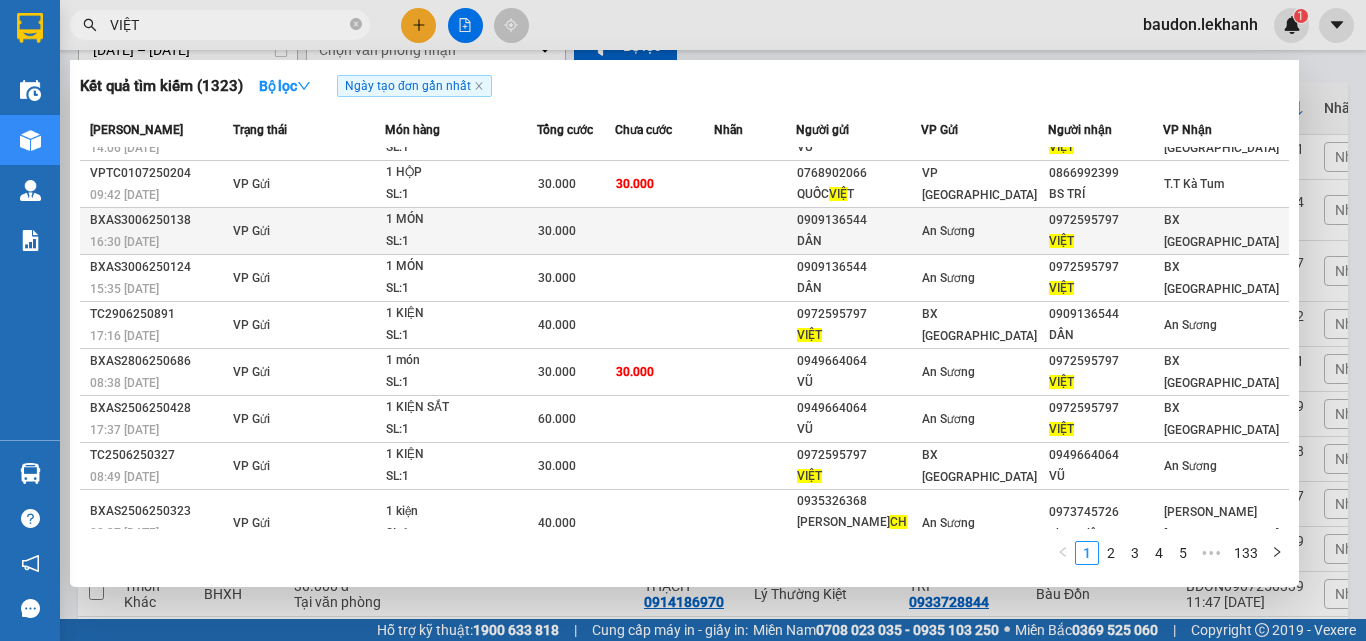 scroll, scrollTop: 0, scrollLeft: 0, axis: both 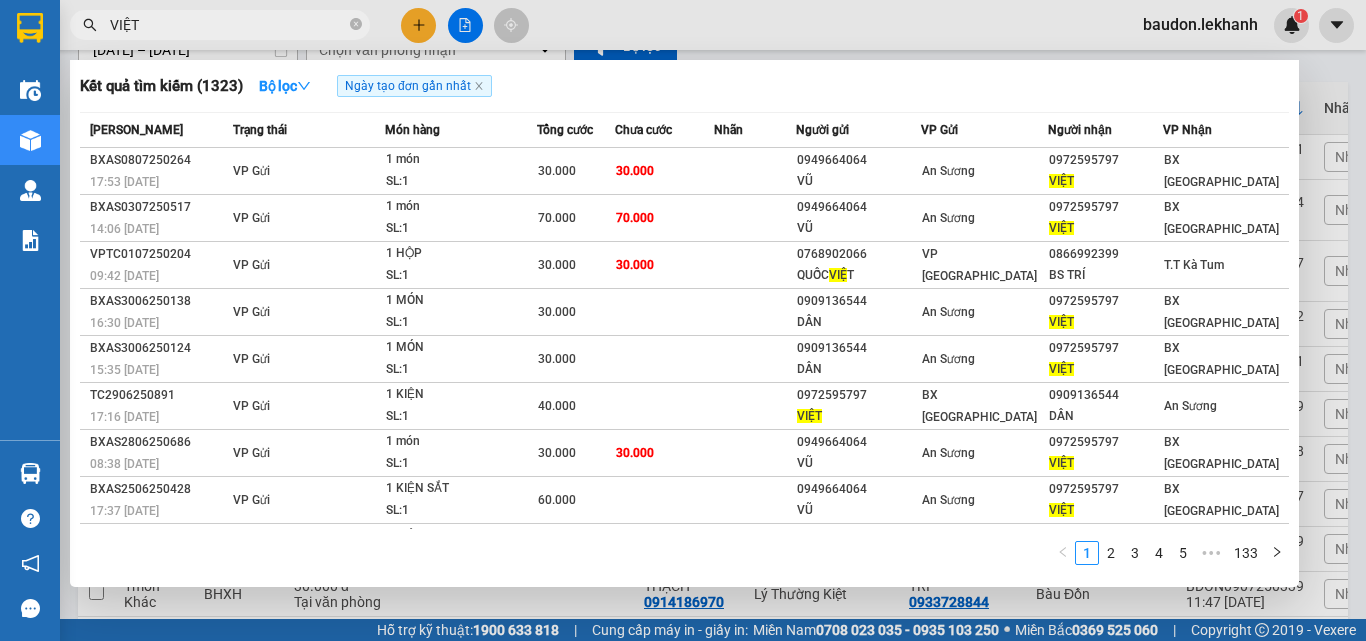 type on "VIỆT" 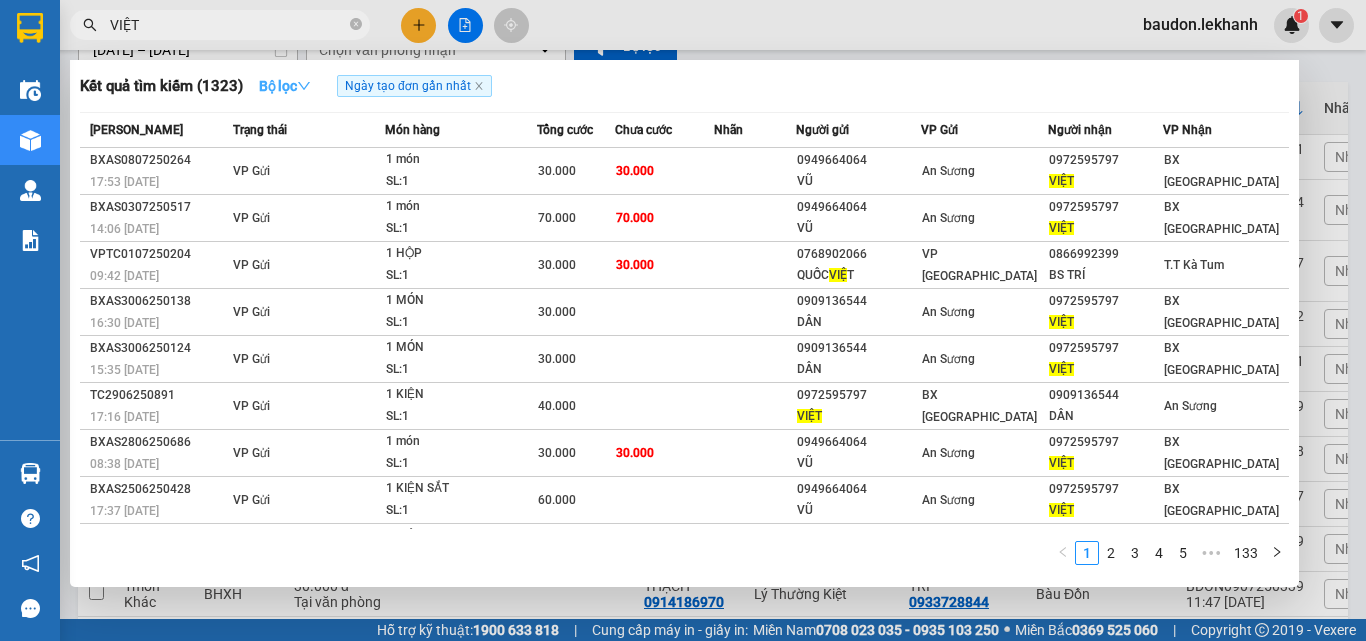 click on "Bộ lọc" at bounding box center (285, 86) 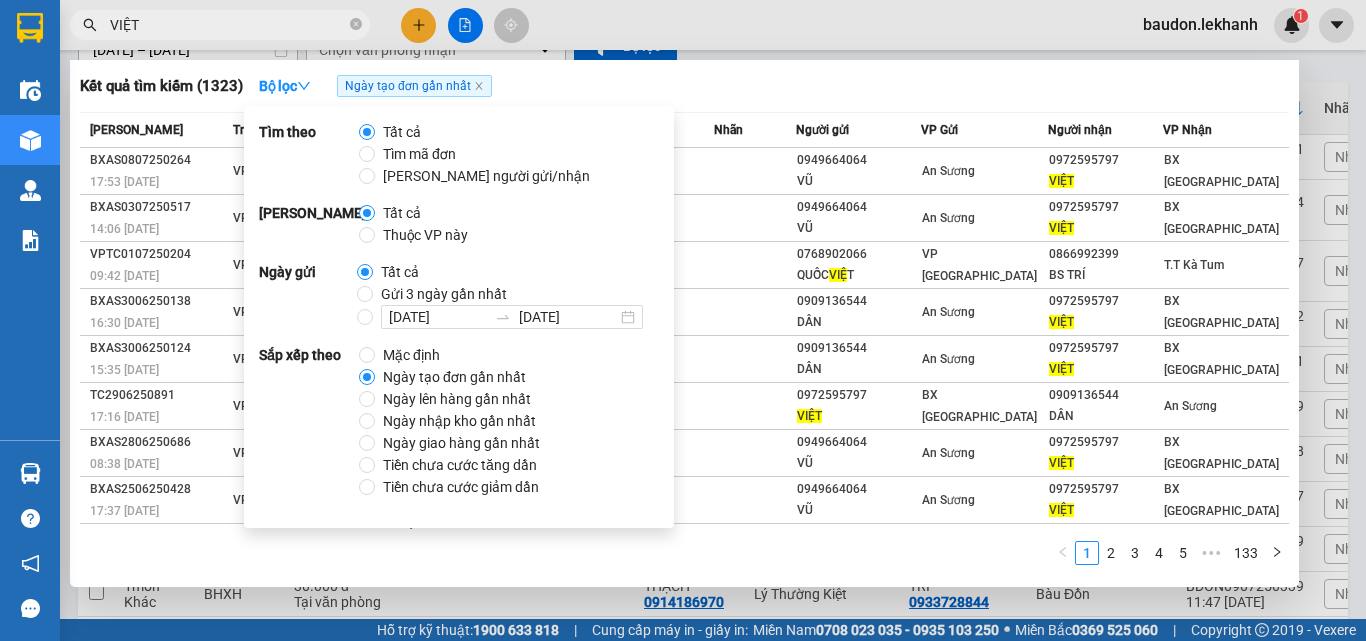 click on "Kết quả tìm kiếm ( 1323 )  Bộ lọc  Ngày tạo đơn gần nhất" at bounding box center [684, 86] 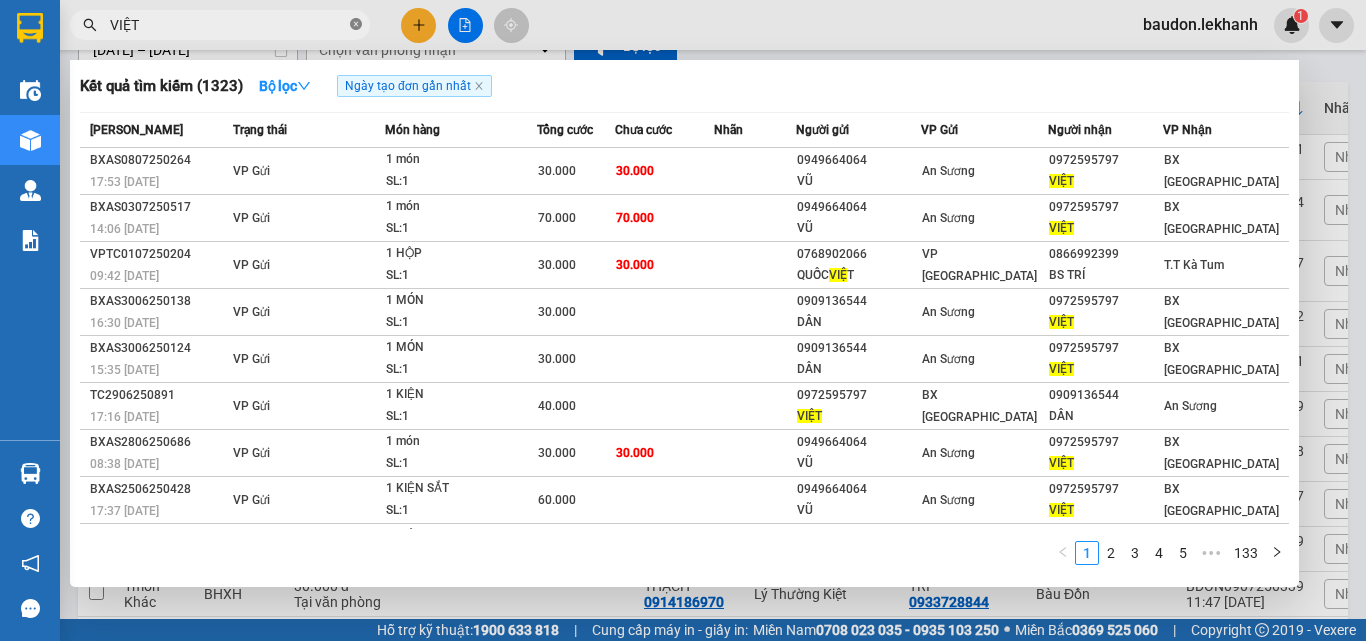 click 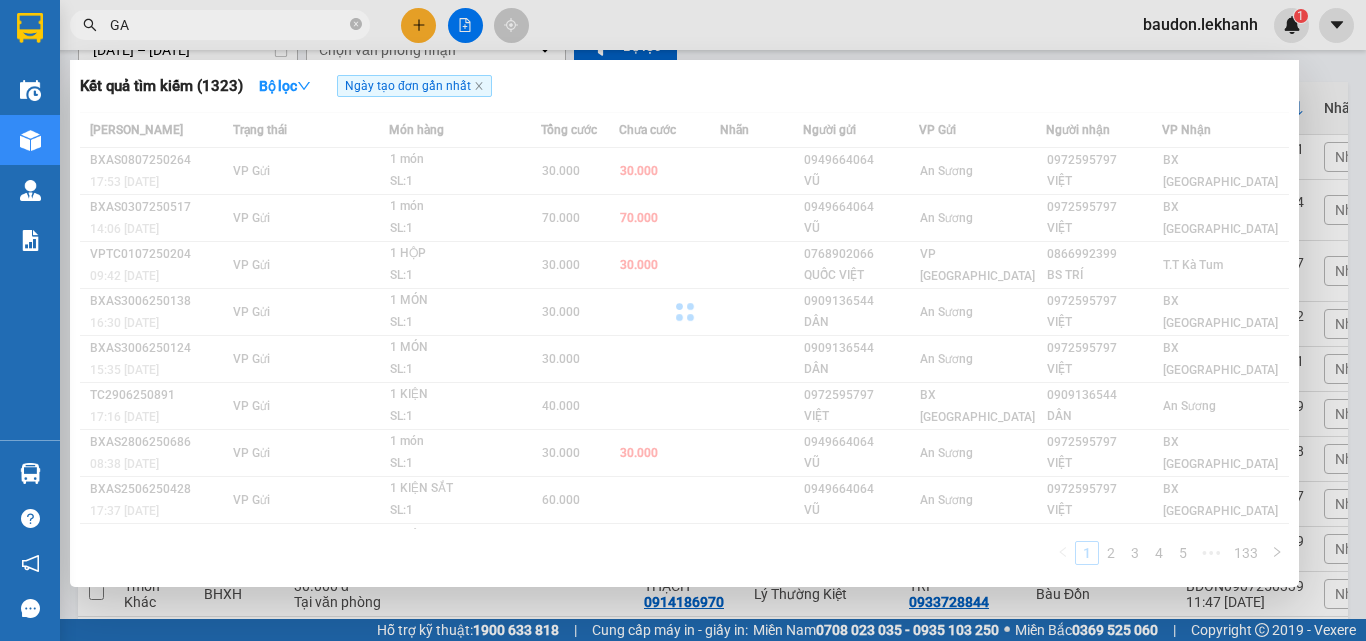 type on "GÀ" 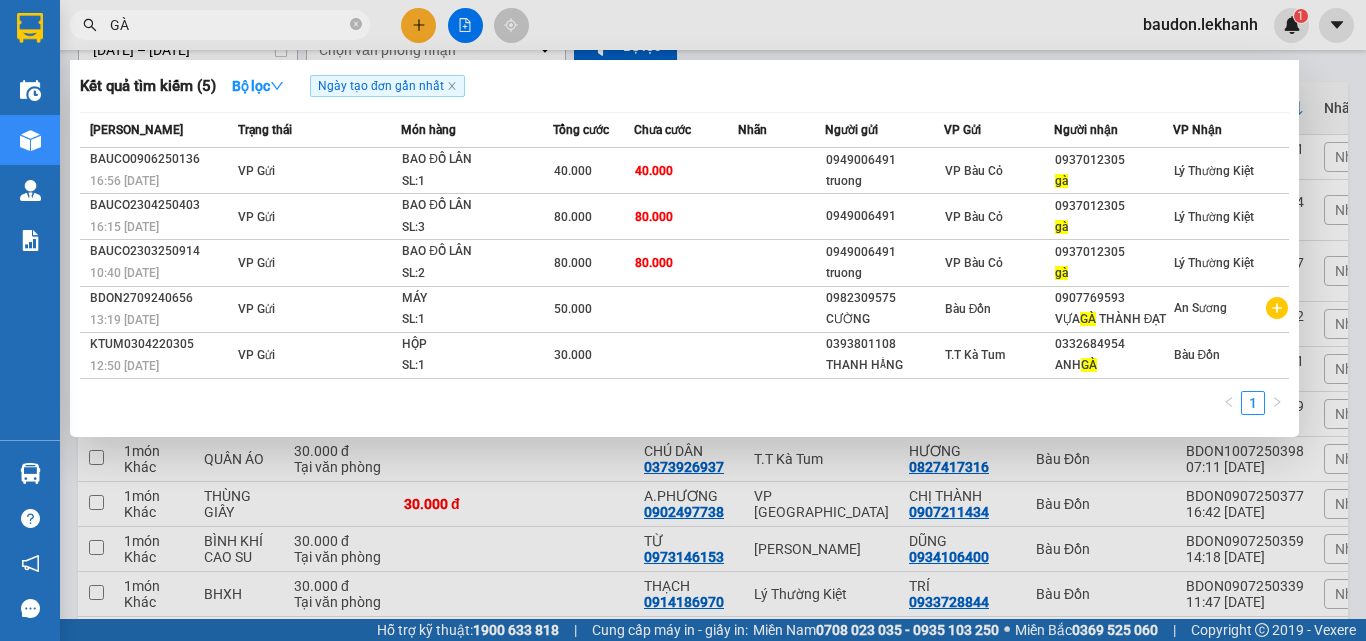 drag, startPoint x: 153, startPoint y: 26, endPoint x: 81, endPoint y: 44, distance: 74.215904 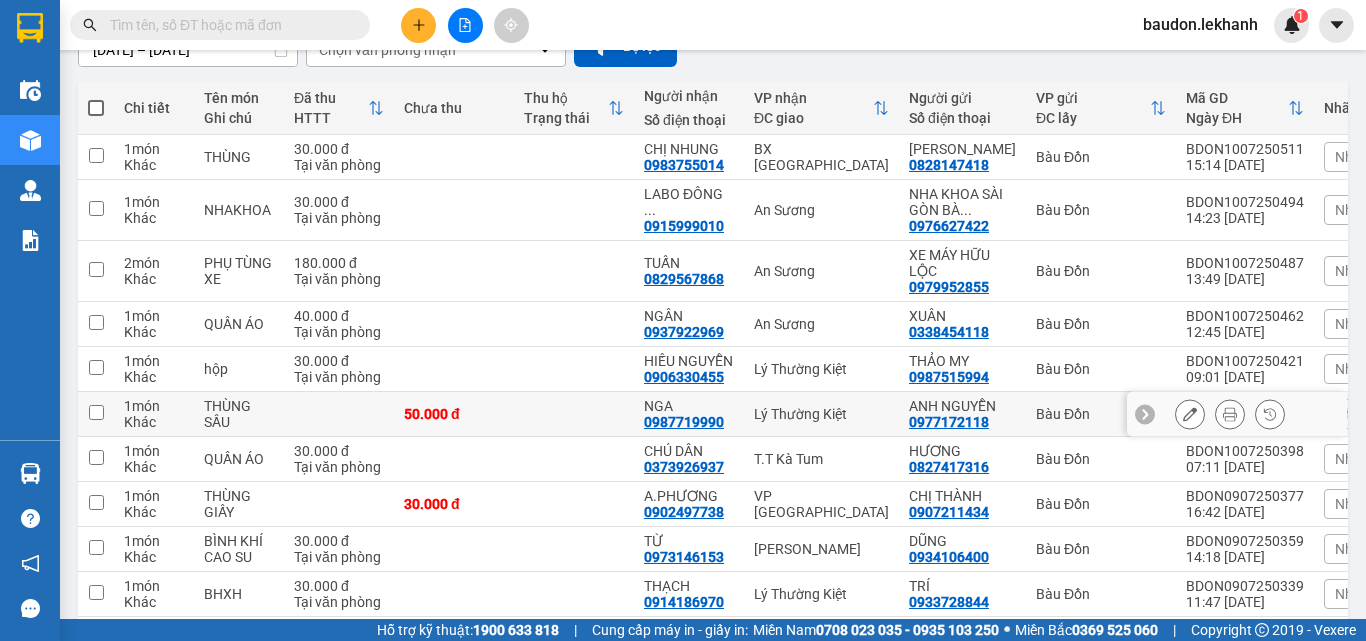 scroll, scrollTop: 288, scrollLeft: 0, axis: vertical 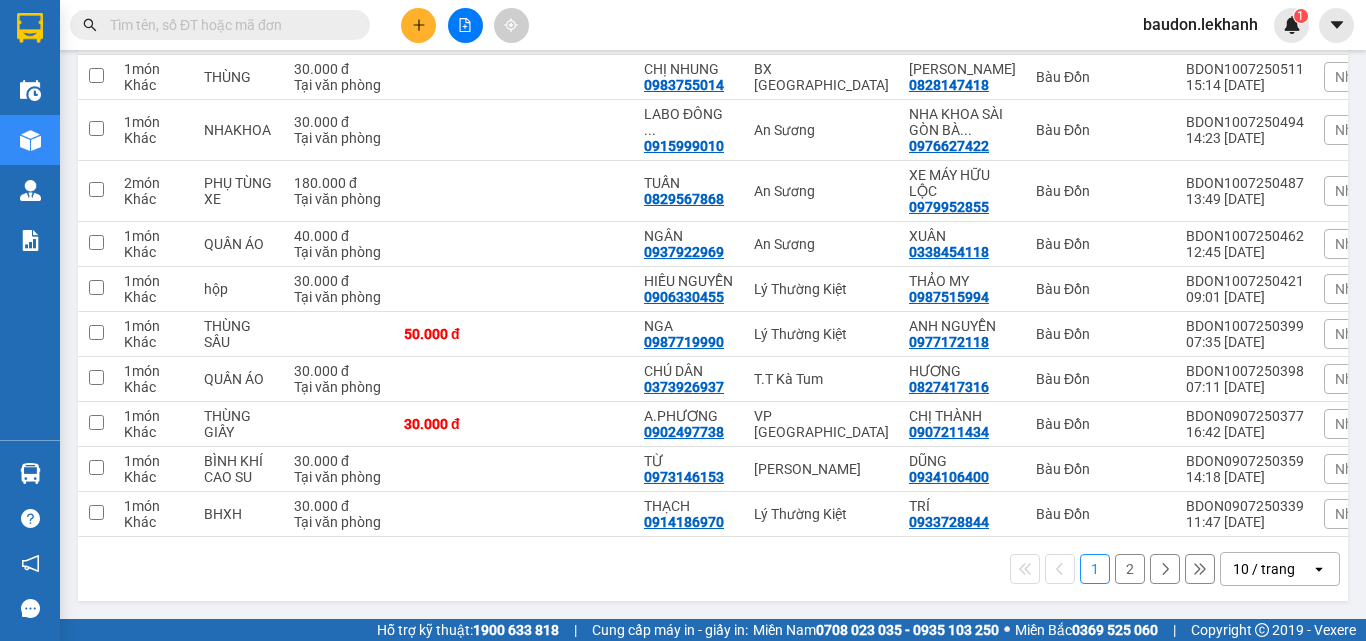 click at bounding box center [228, 25] 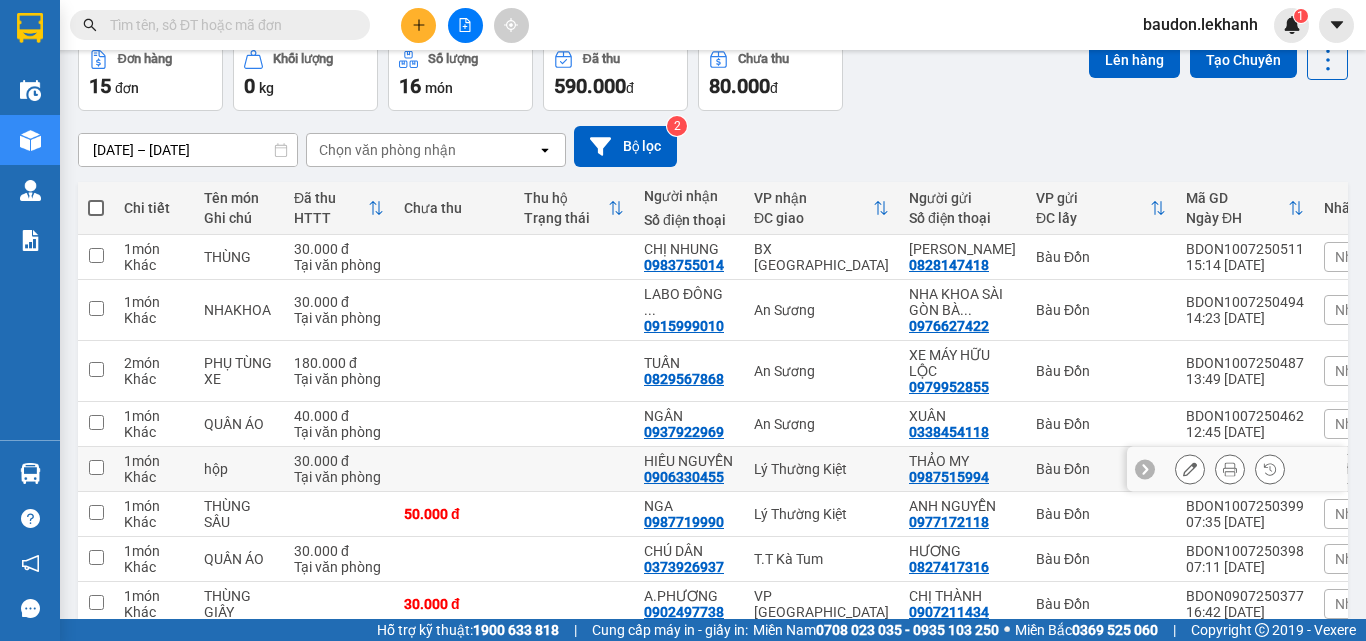 scroll, scrollTop: 288, scrollLeft: 0, axis: vertical 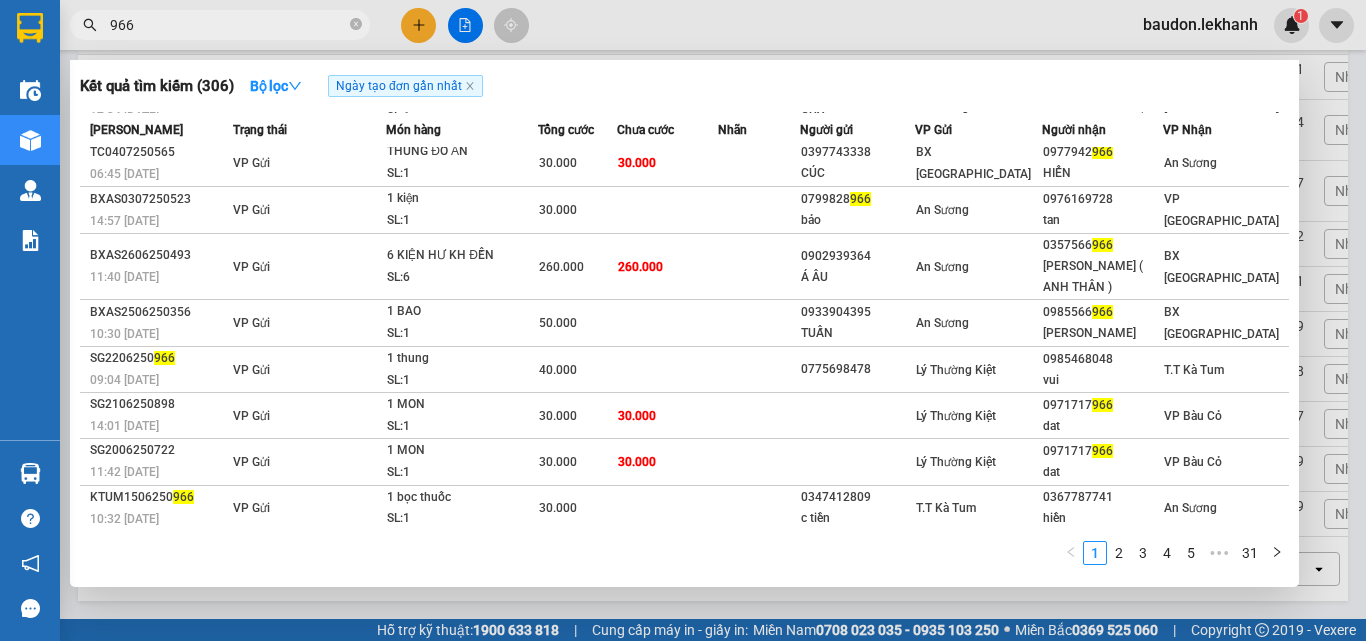 click on "966" at bounding box center (228, 25) 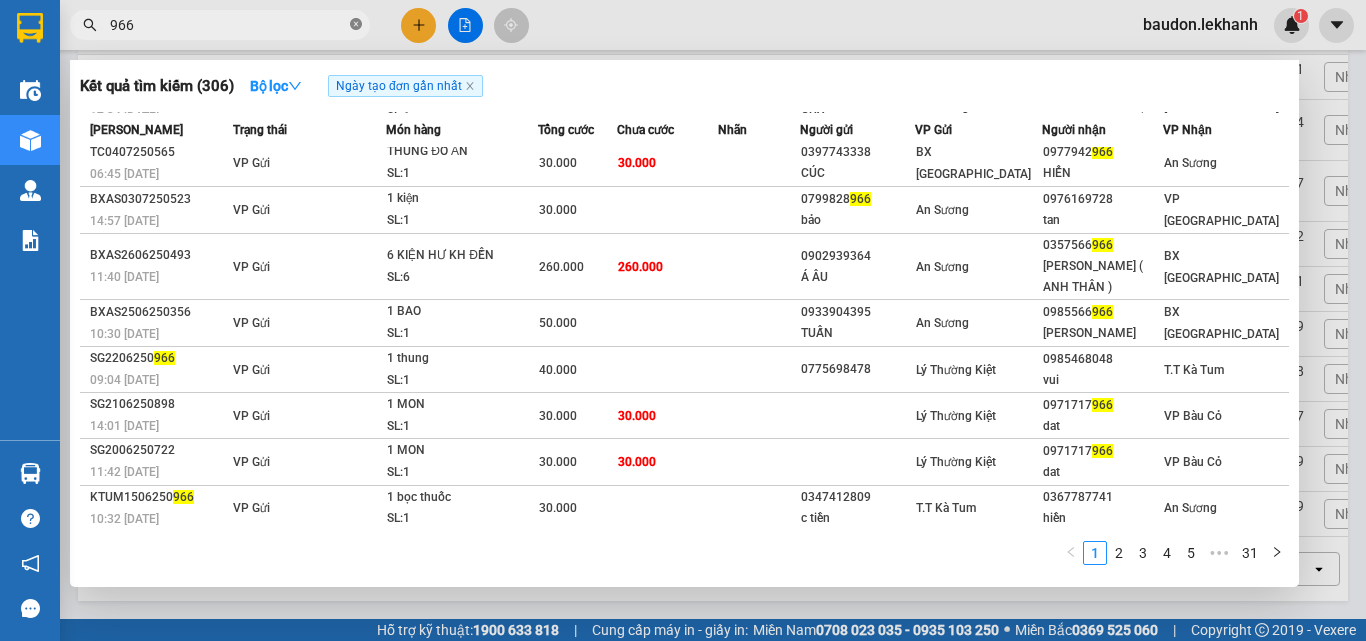 click 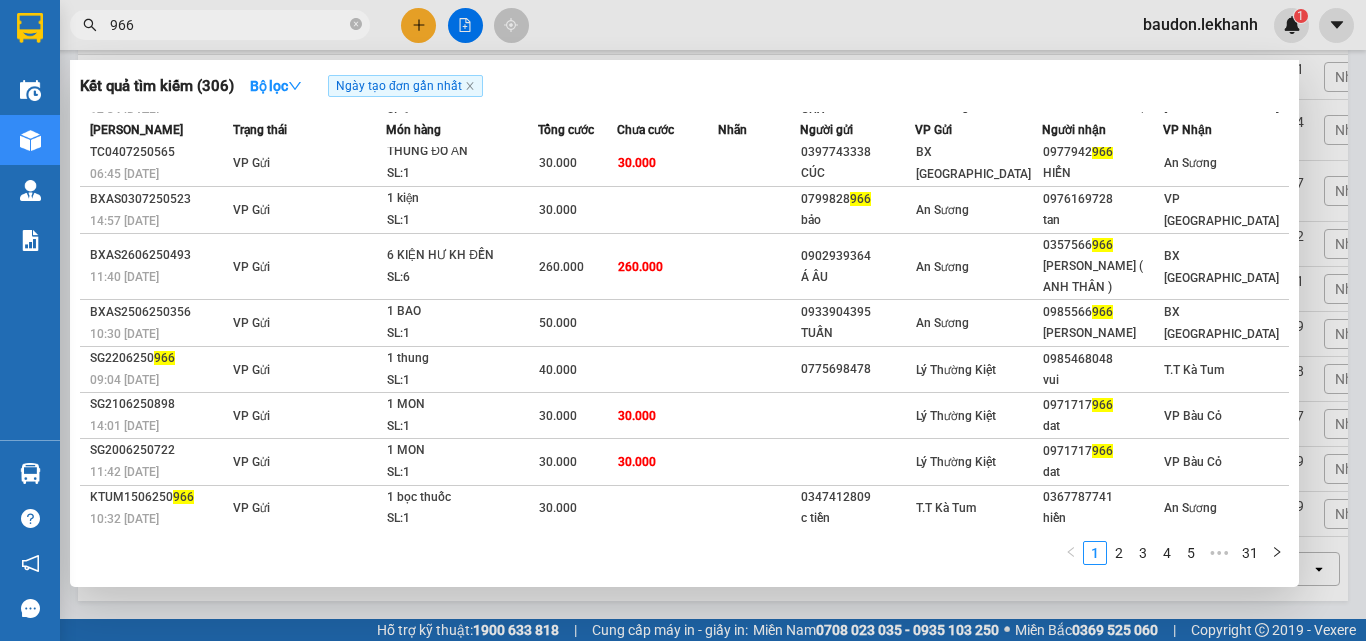 type 